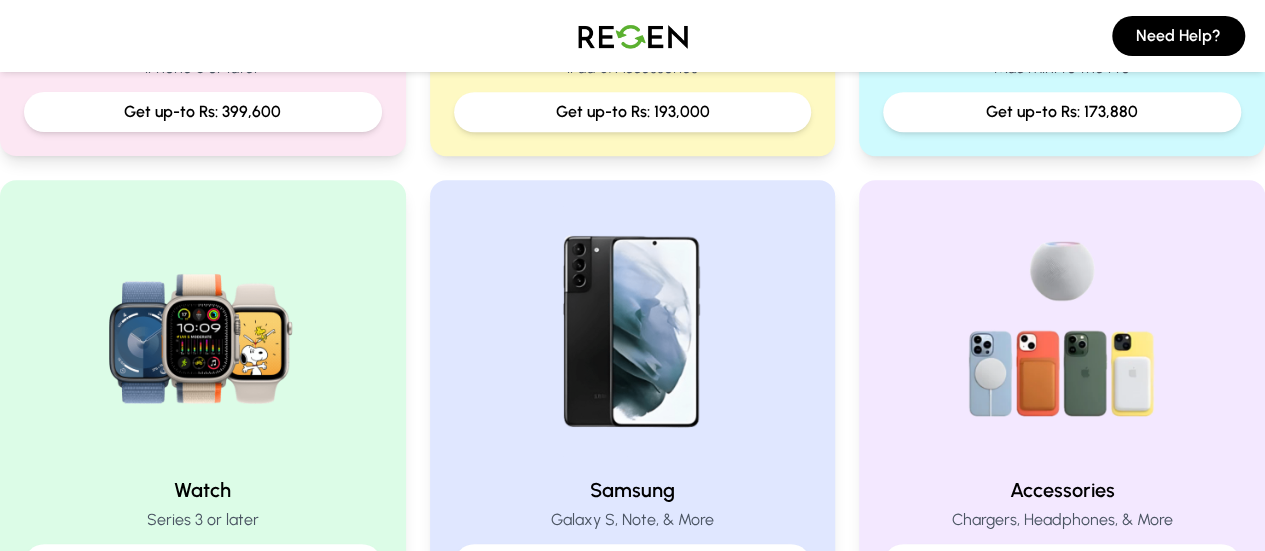 scroll, scrollTop: 692, scrollLeft: 0, axis: vertical 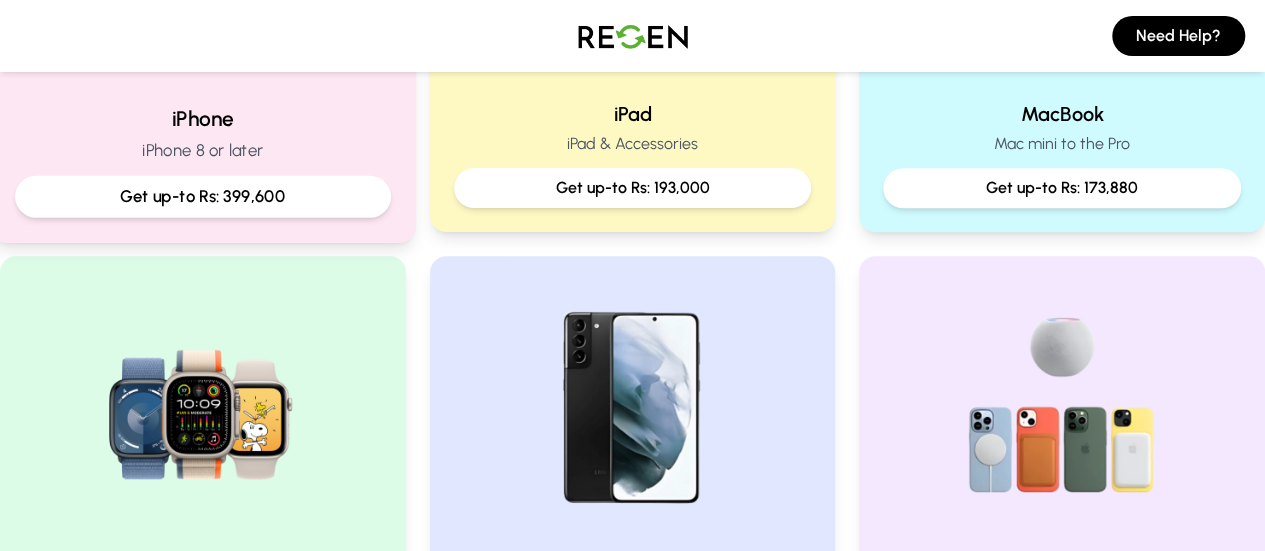 click on "iPhone iPhone 8 or later Get up-to Rs: 399,600" at bounding box center (203, 160) 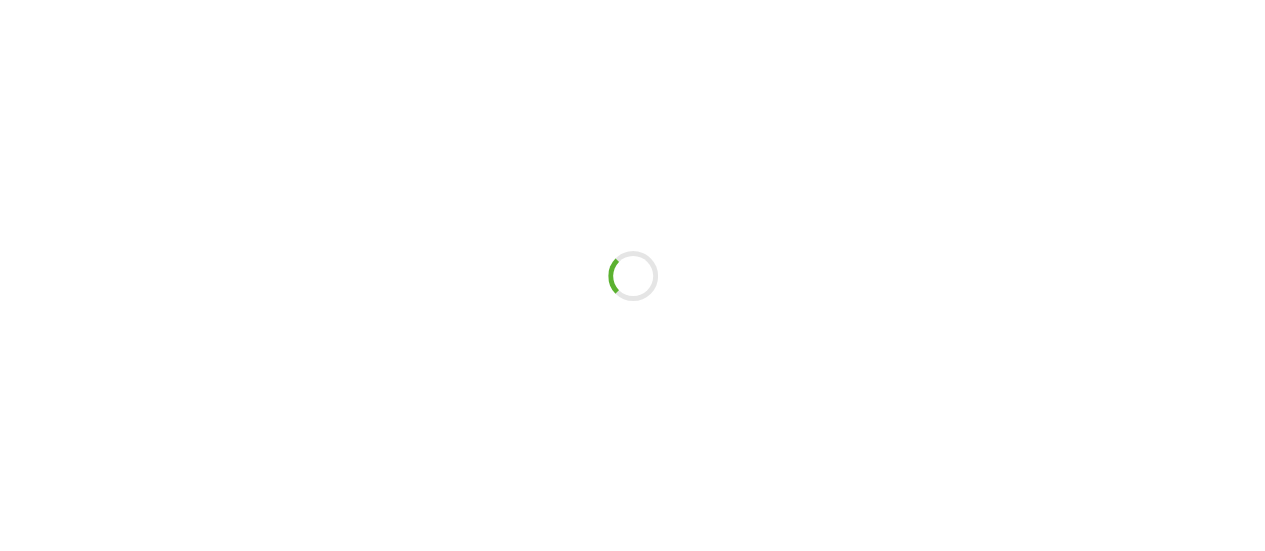 scroll, scrollTop: 0, scrollLeft: 0, axis: both 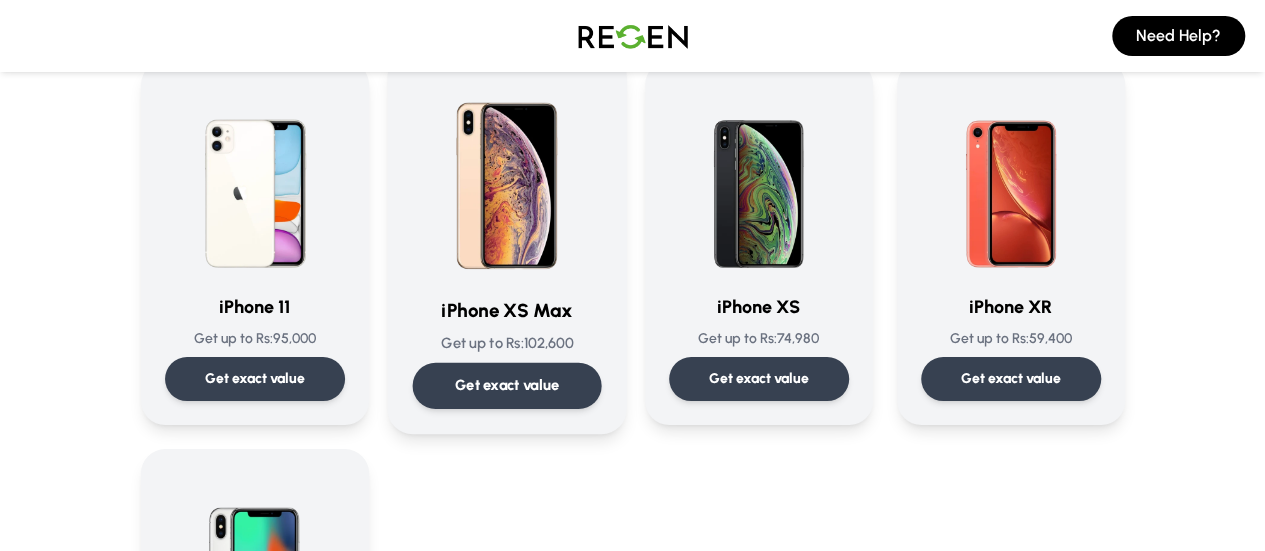 click on "Get exact value" at bounding box center [506, 385] 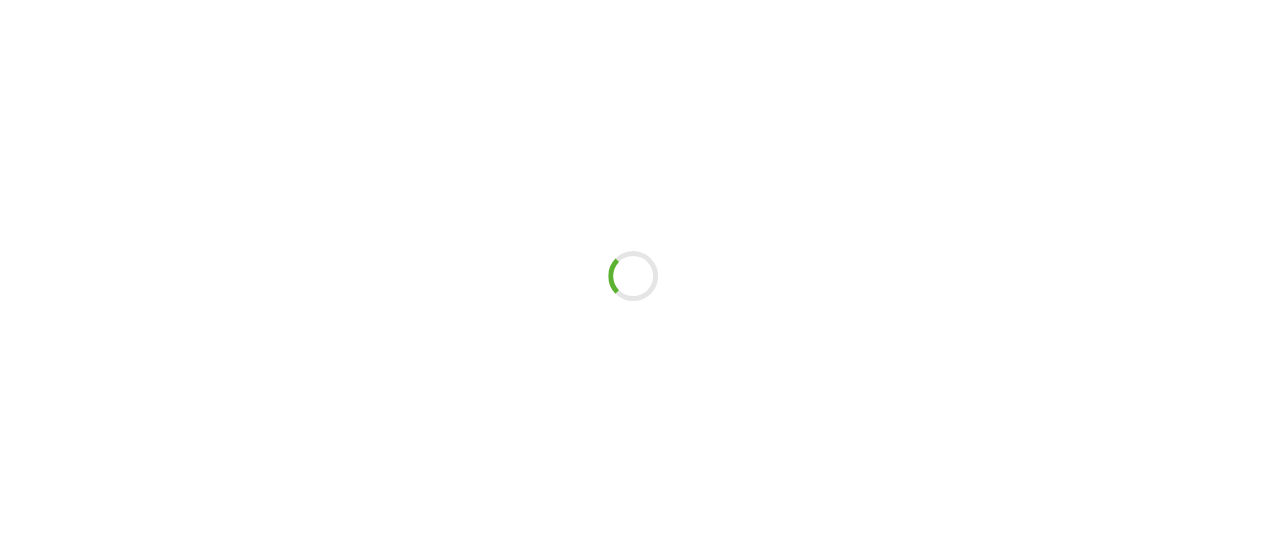 scroll, scrollTop: 0, scrollLeft: 0, axis: both 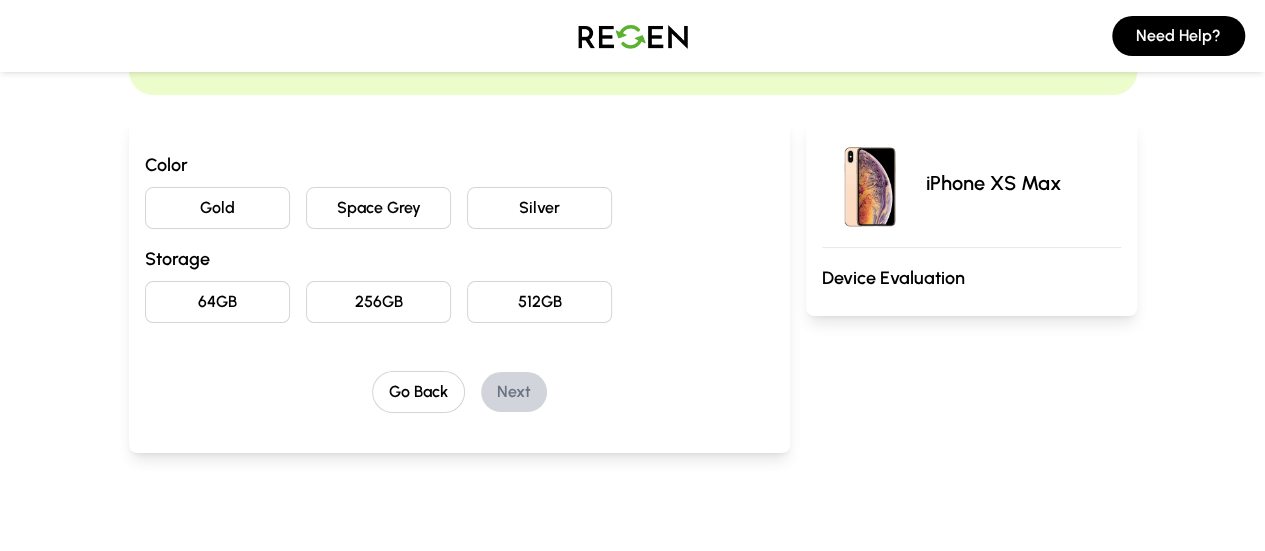 click on "Silver" at bounding box center [539, 208] 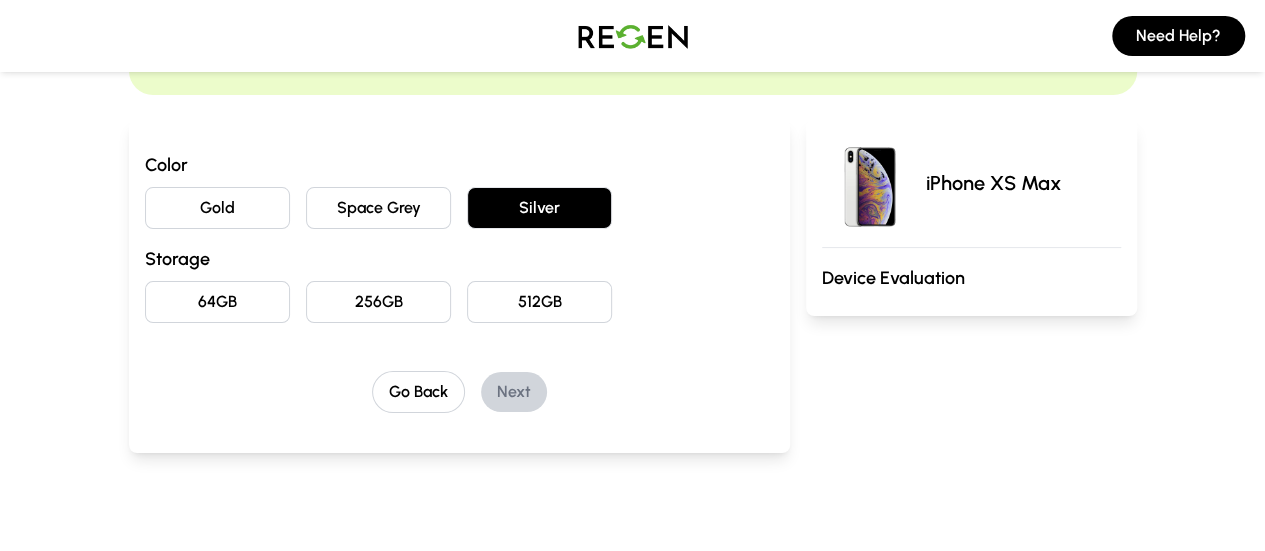 click on "256GB" at bounding box center [378, 302] 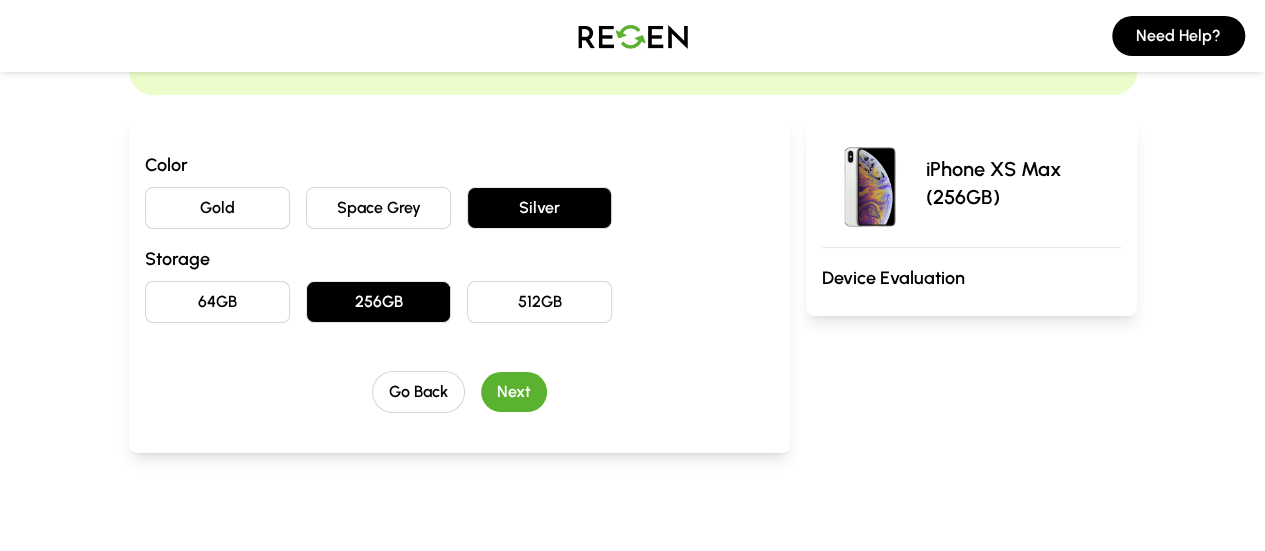 click on "Next" at bounding box center [514, 392] 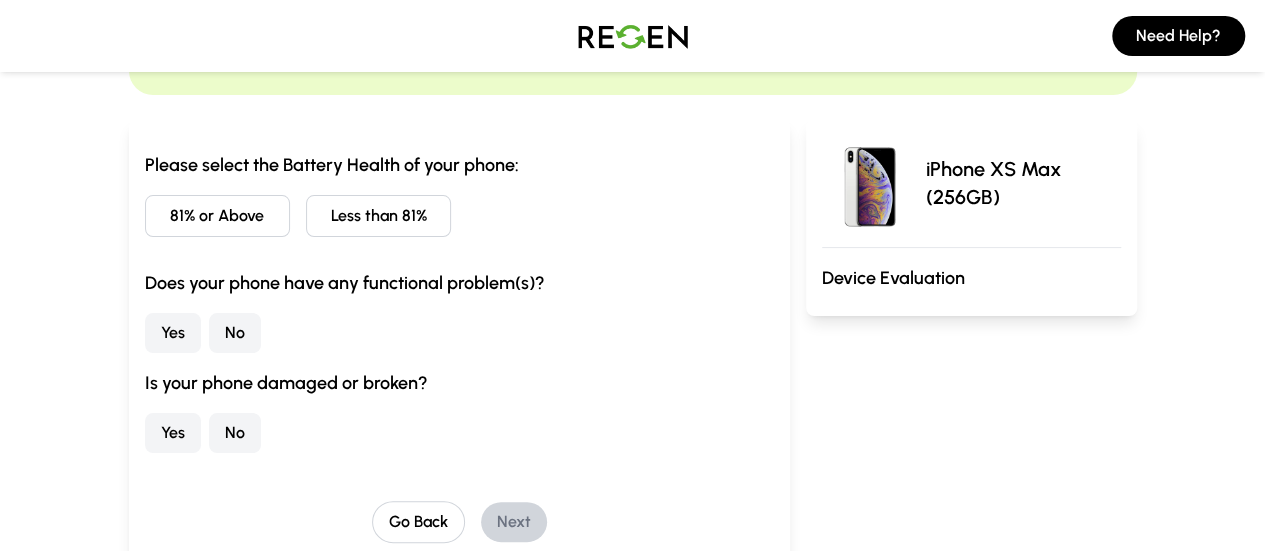 click on "81% or Above" at bounding box center [217, 216] 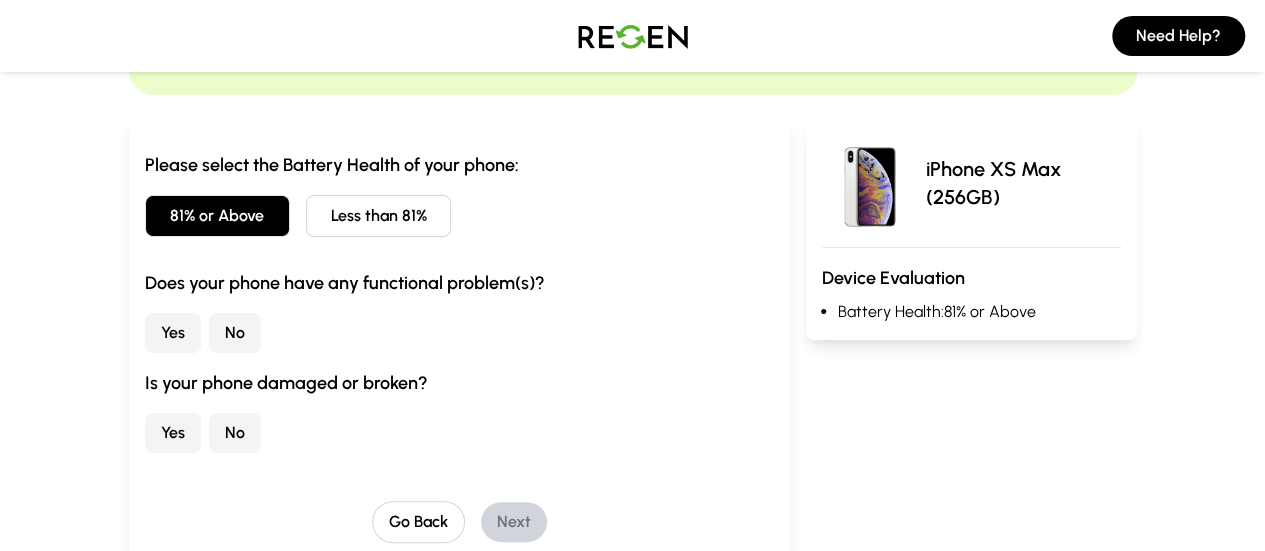 click on "No" at bounding box center (235, 333) 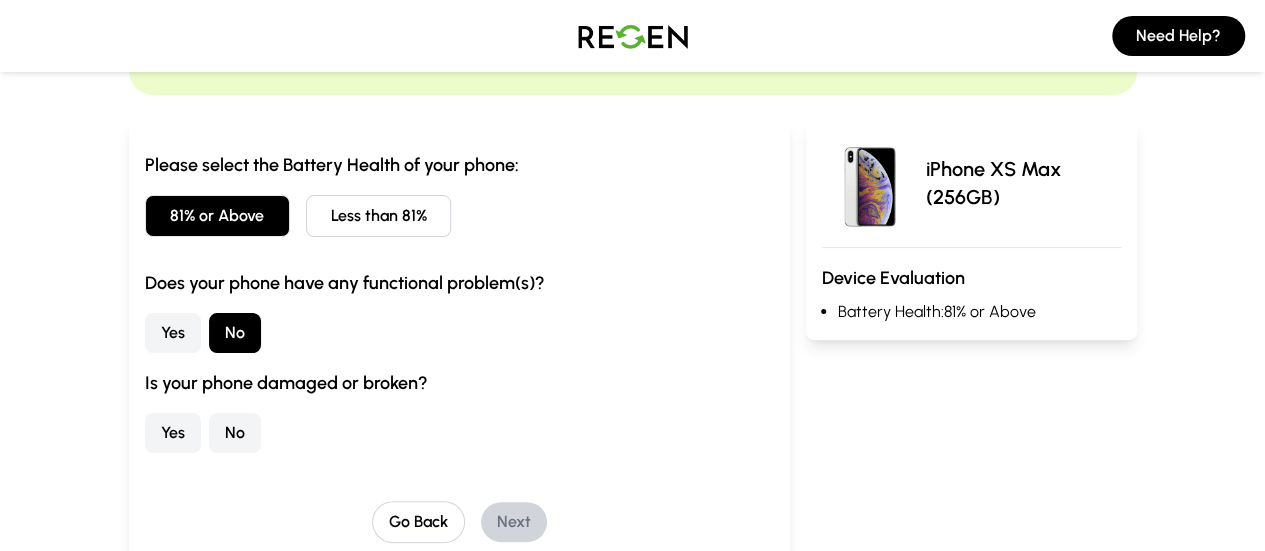 click on "No" at bounding box center (235, 433) 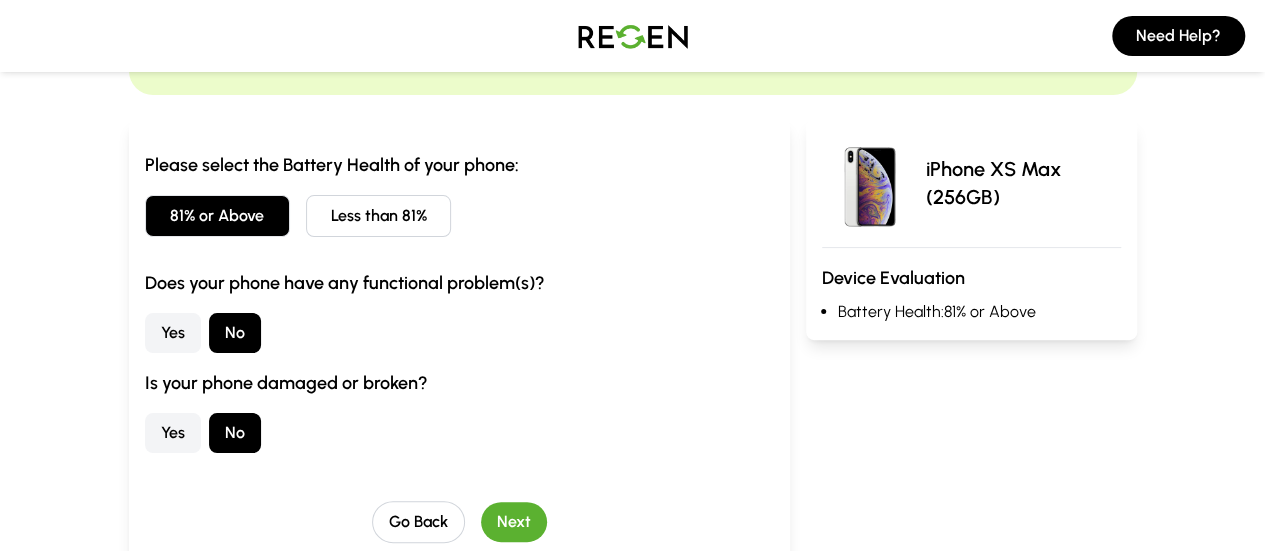 click on "Next" at bounding box center (514, 522) 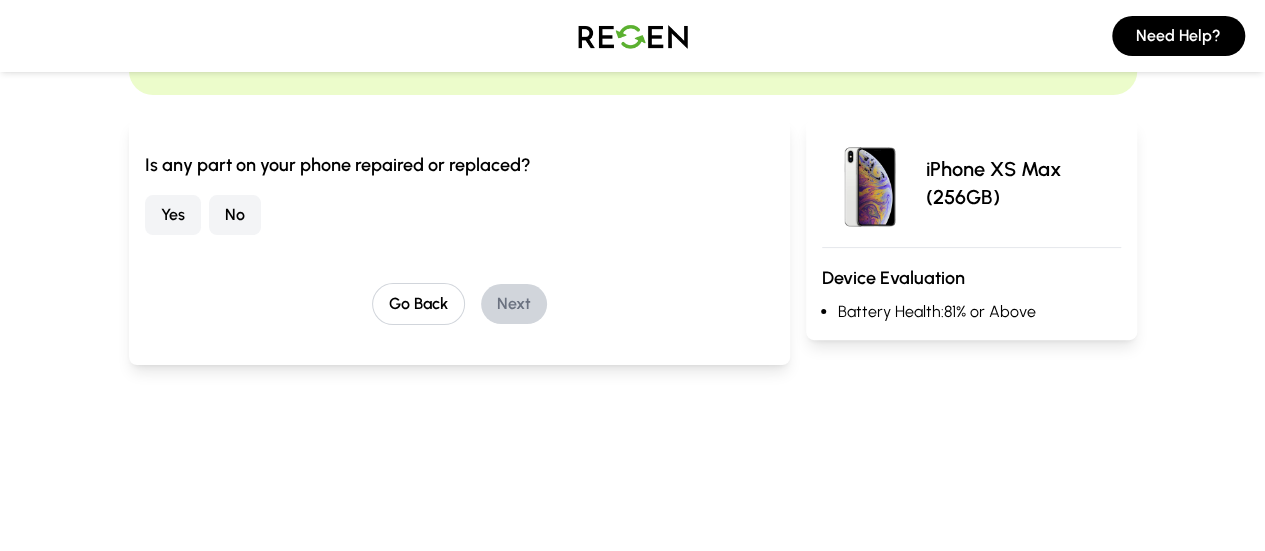 click on "No" at bounding box center (235, 215) 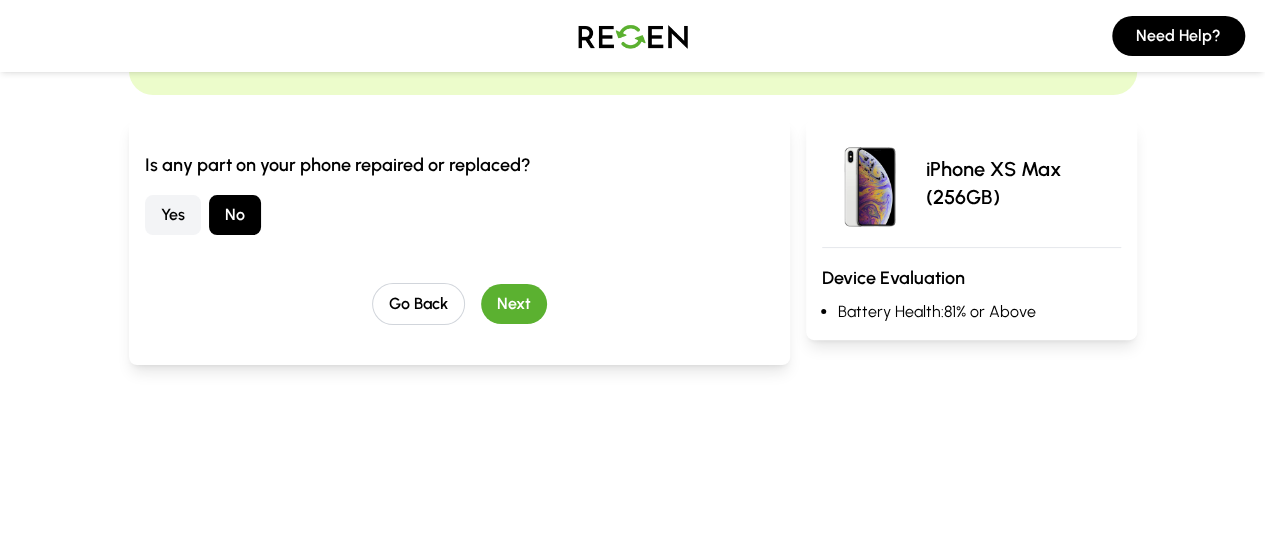 click on "Next" at bounding box center [514, 304] 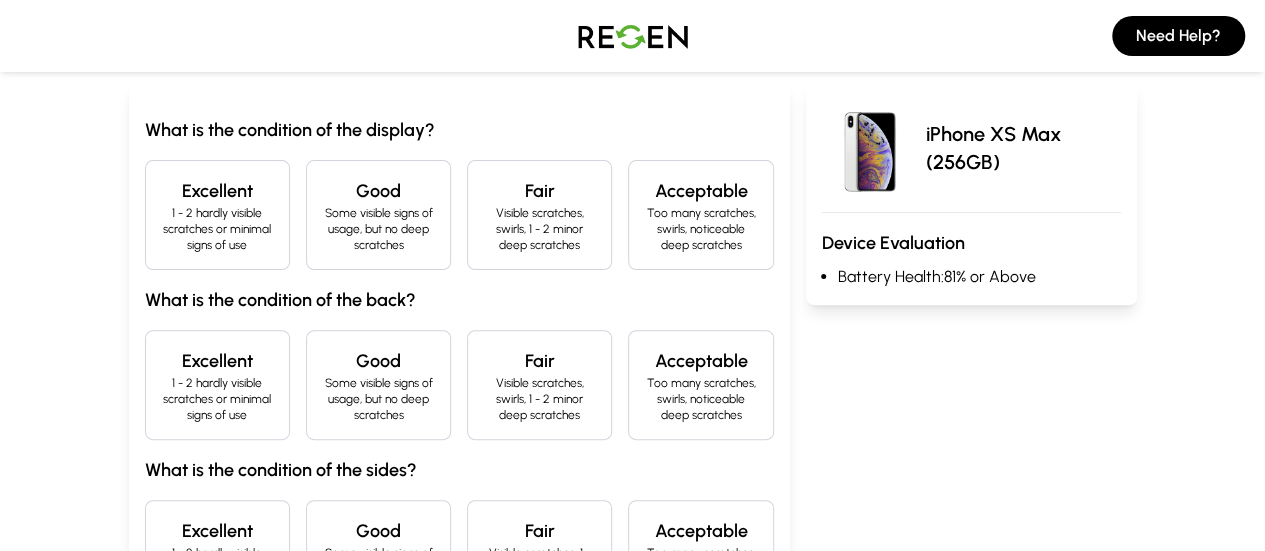 scroll, scrollTop: 197, scrollLeft: 0, axis: vertical 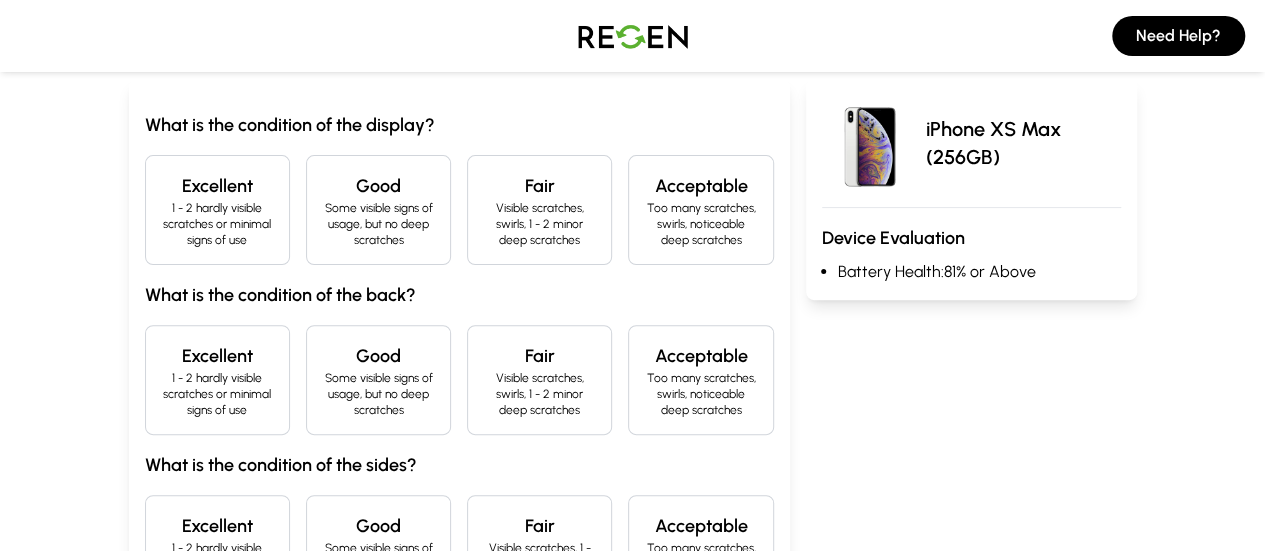click on "Excellent 1 - 2 hardly visible scratches or minimal signs of use" at bounding box center (217, 210) 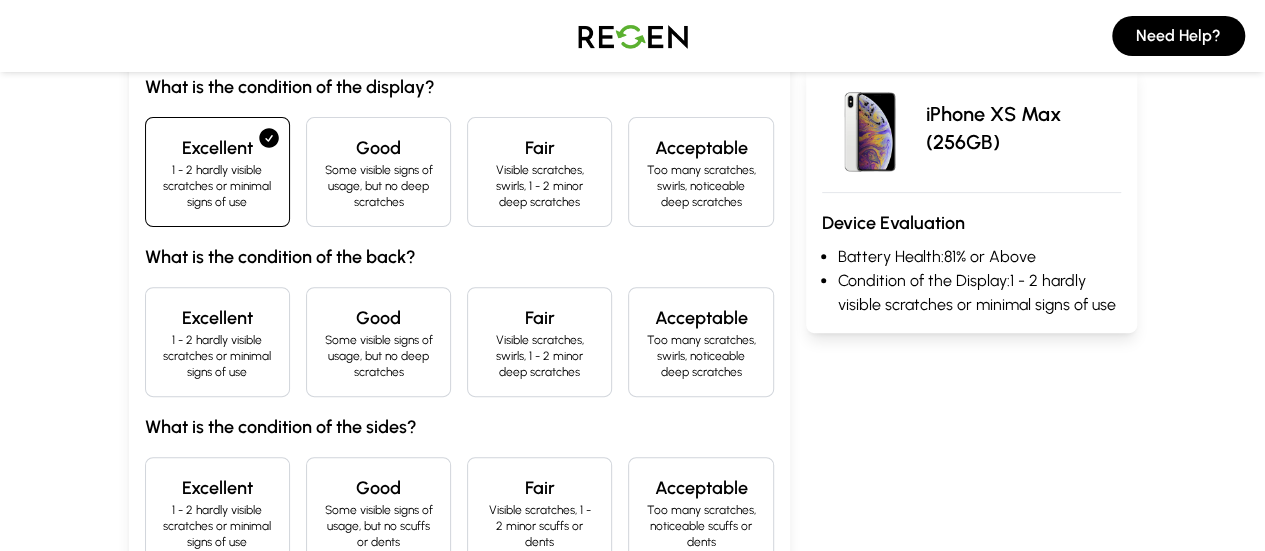 scroll, scrollTop: 237, scrollLeft: 0, axis: vertical 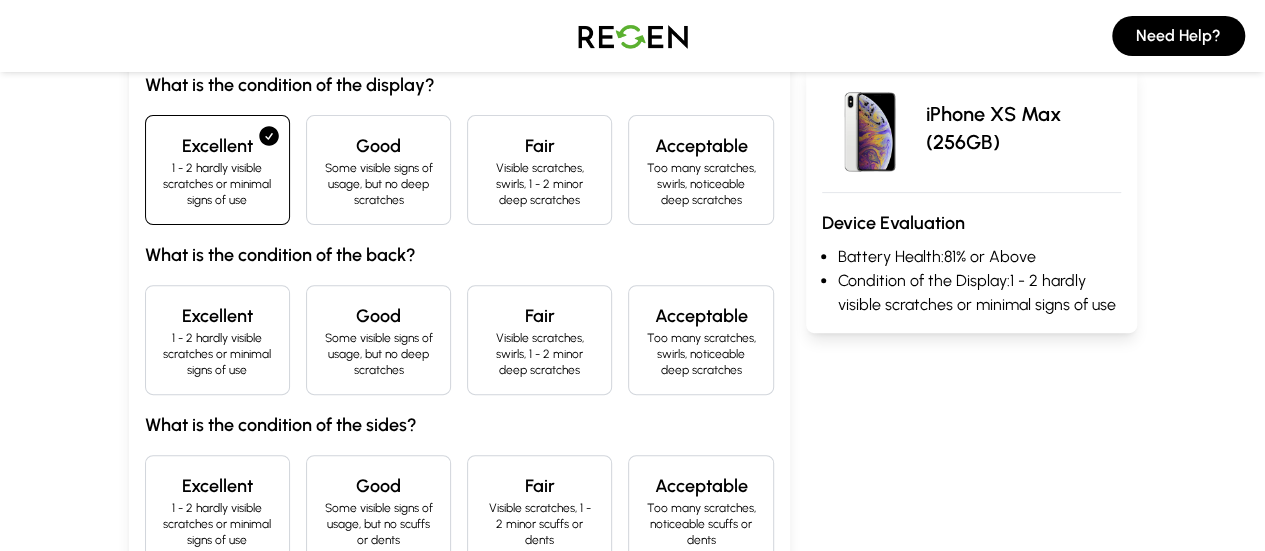 click on "Excellent" at bounding box center (217, 316) 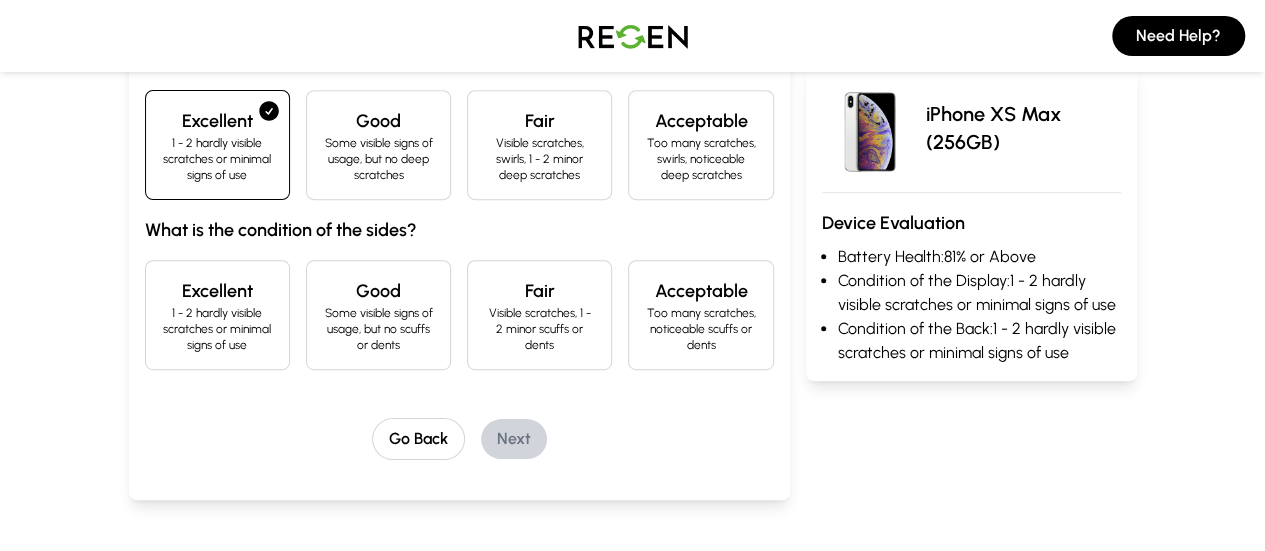 scroll, scrollTop: 437, scrollLeft: 0, axis: vertical 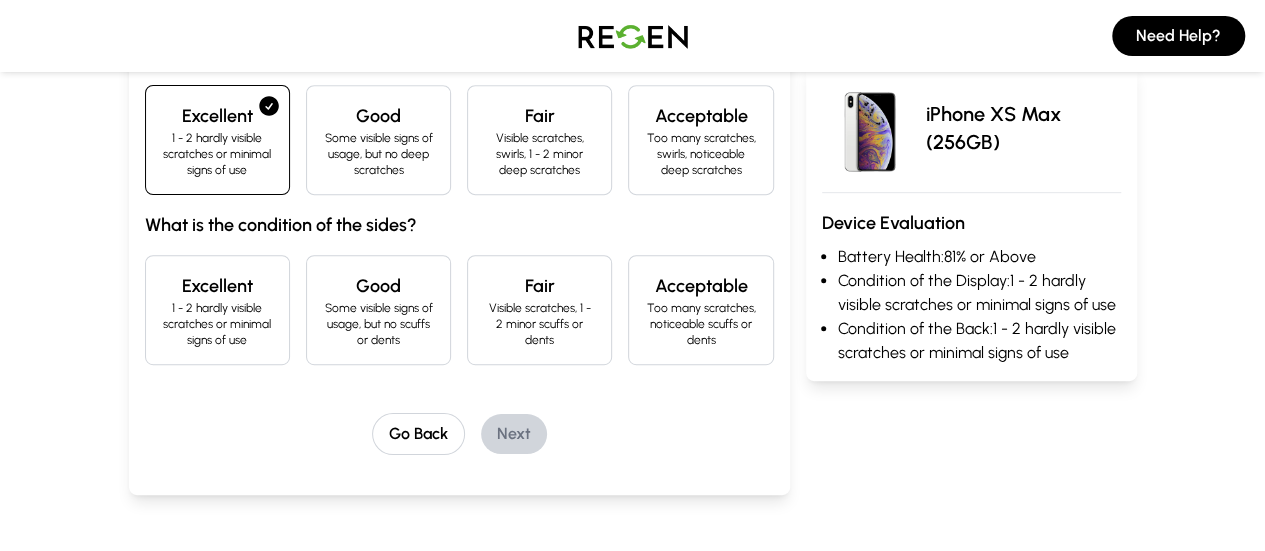 click on "1 - 2 hardly visible scratches or minimal signs of use" at bounding box center (217, 324) 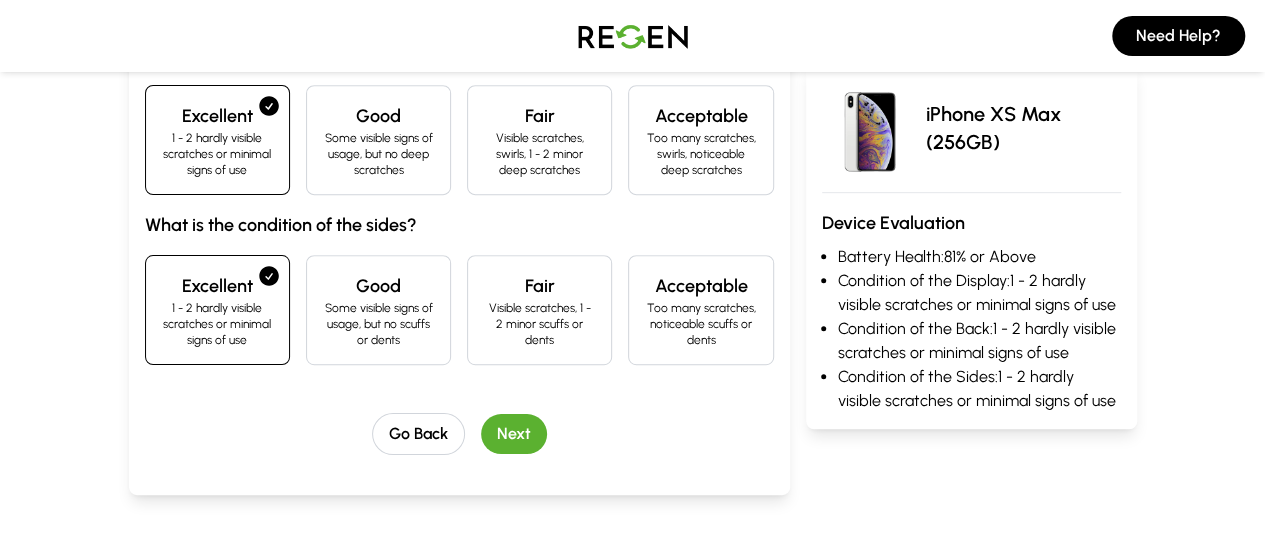 click on "Next" at bounding box center (514, 434) 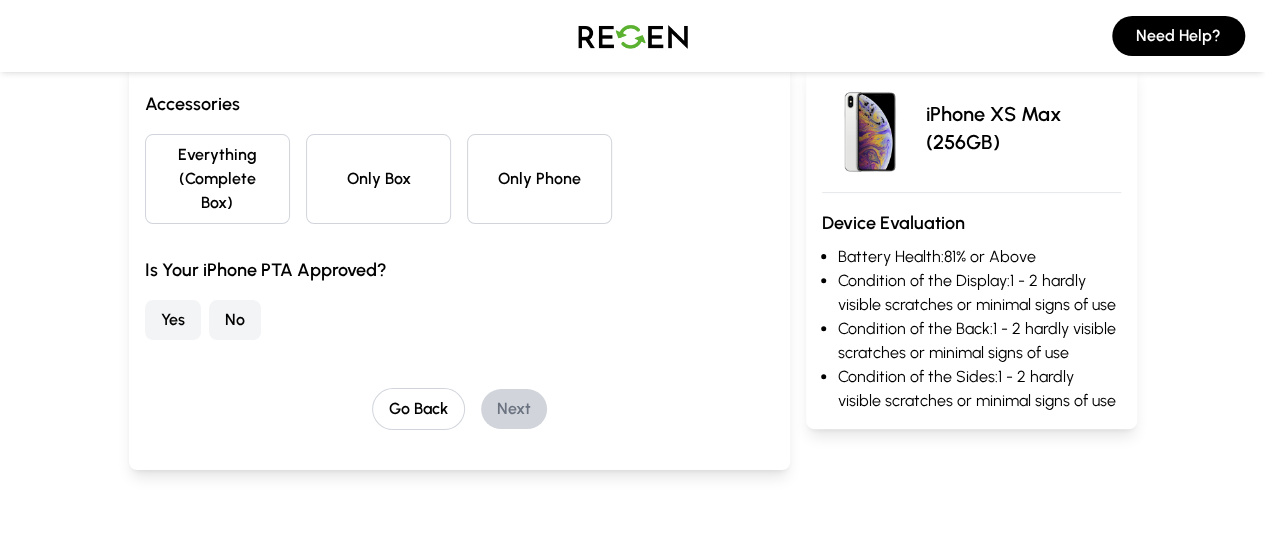 click on "Only Phone" at bounding box center (539, 179) 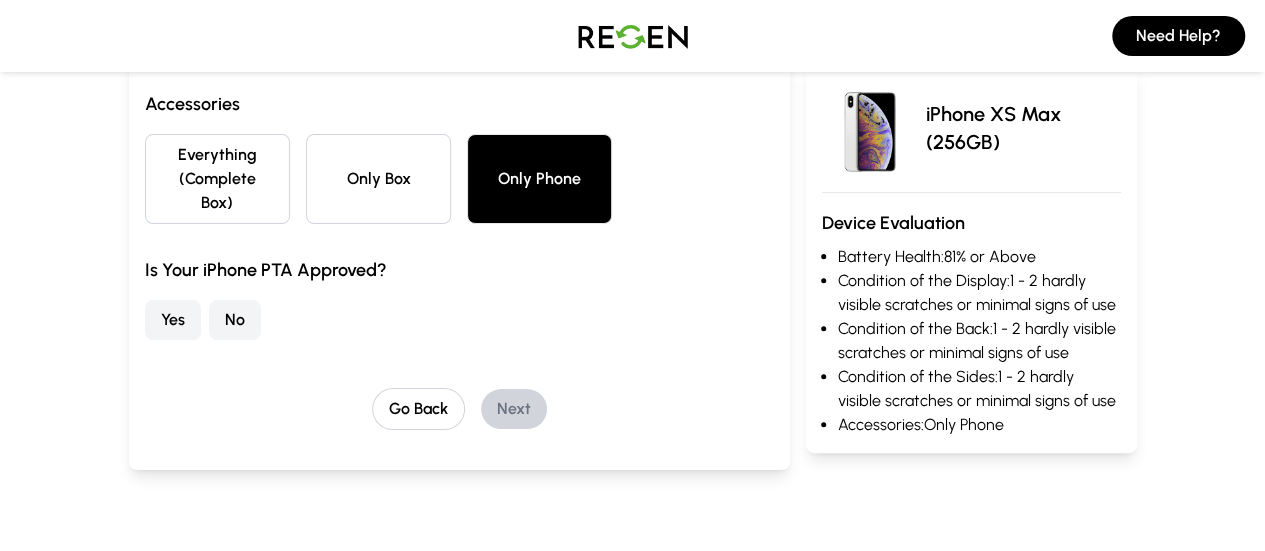 click on "Yes" at bounding box center (173, 320) 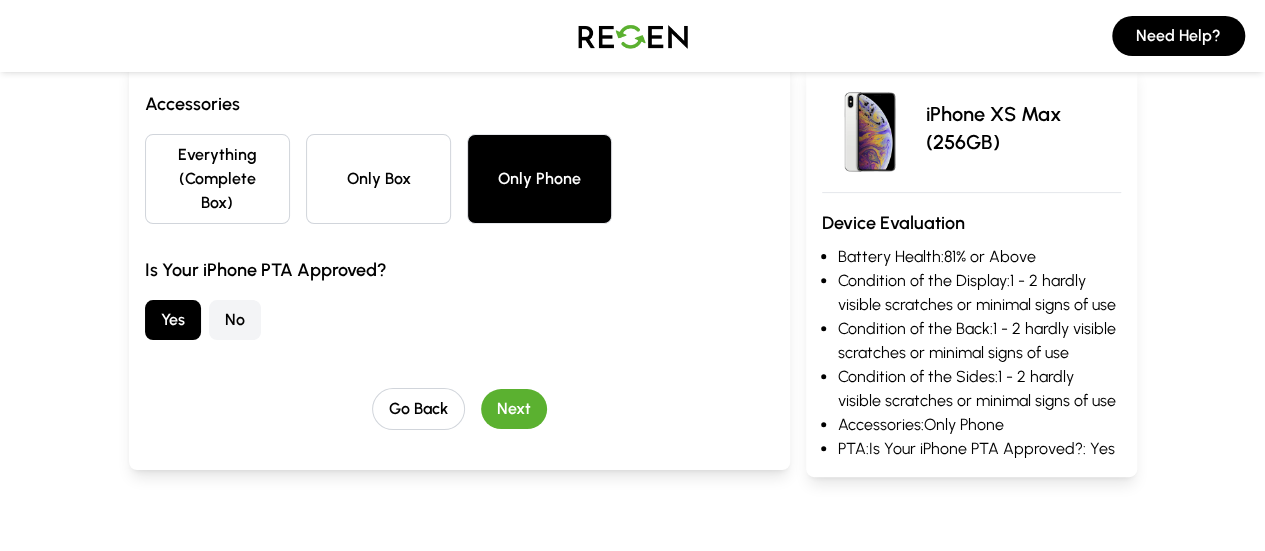 click on "Next" at bounding box center [514, 409] 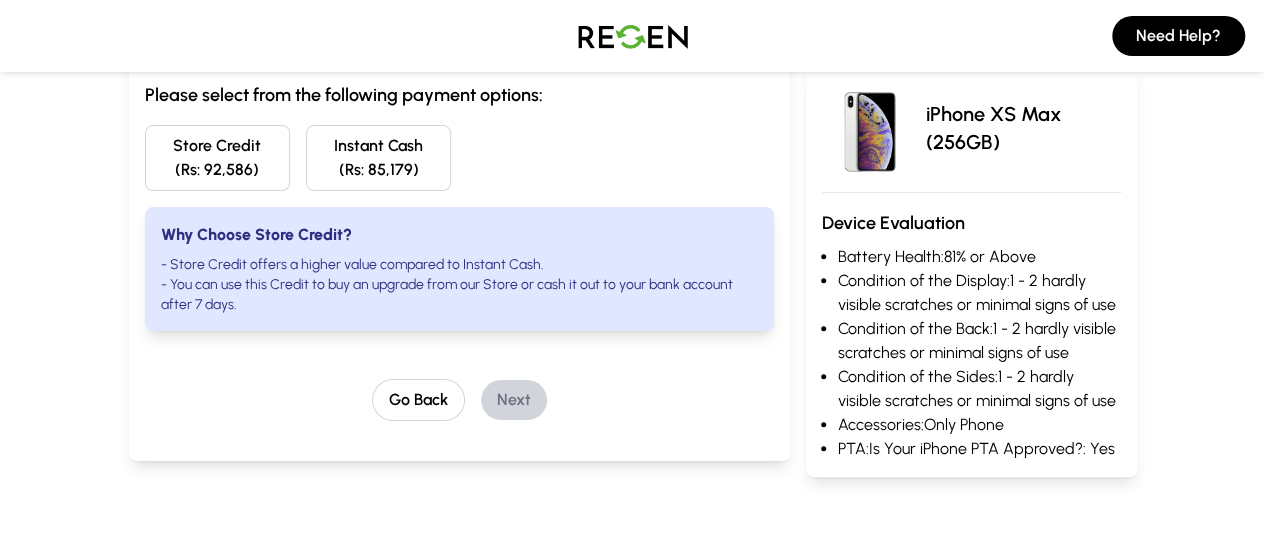 scroll, scrollTop: 225, scrollLeft: 0, axis: vertical 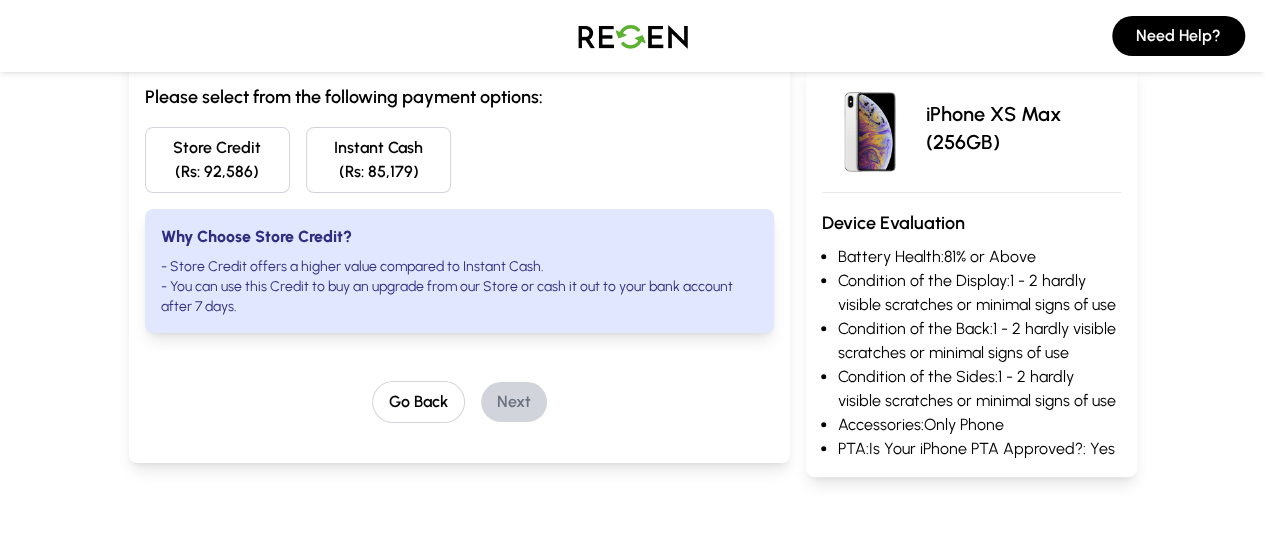 click on "Store Credit (Rs: 92,586)" at bounding box center (217, 160) 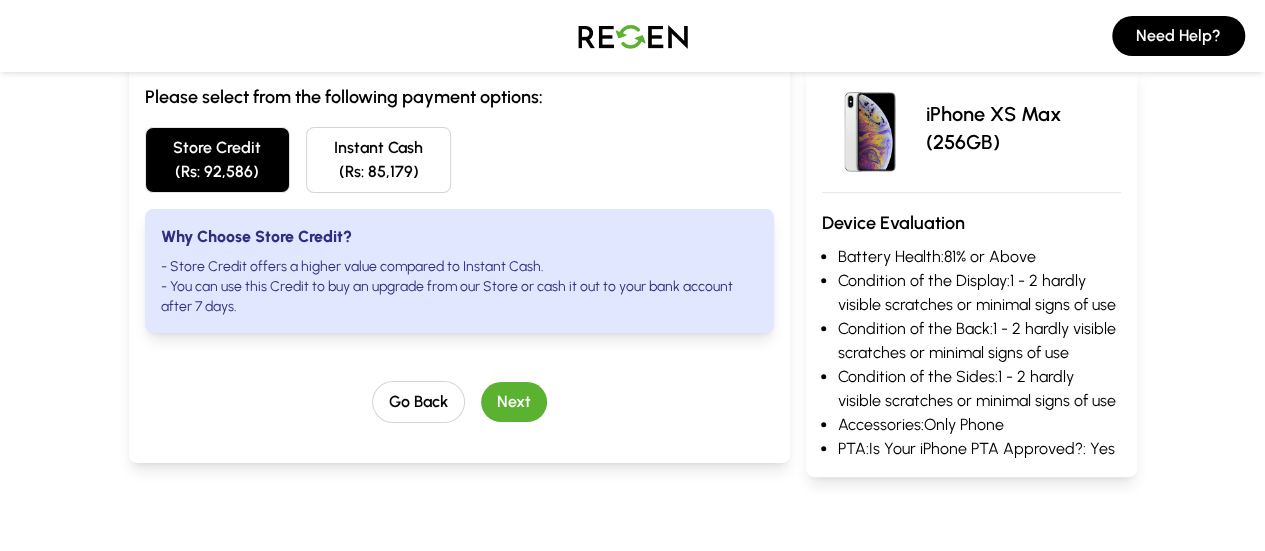click on "Instant Cash (Rs: 85,179)" at bounding box center (378, 160) 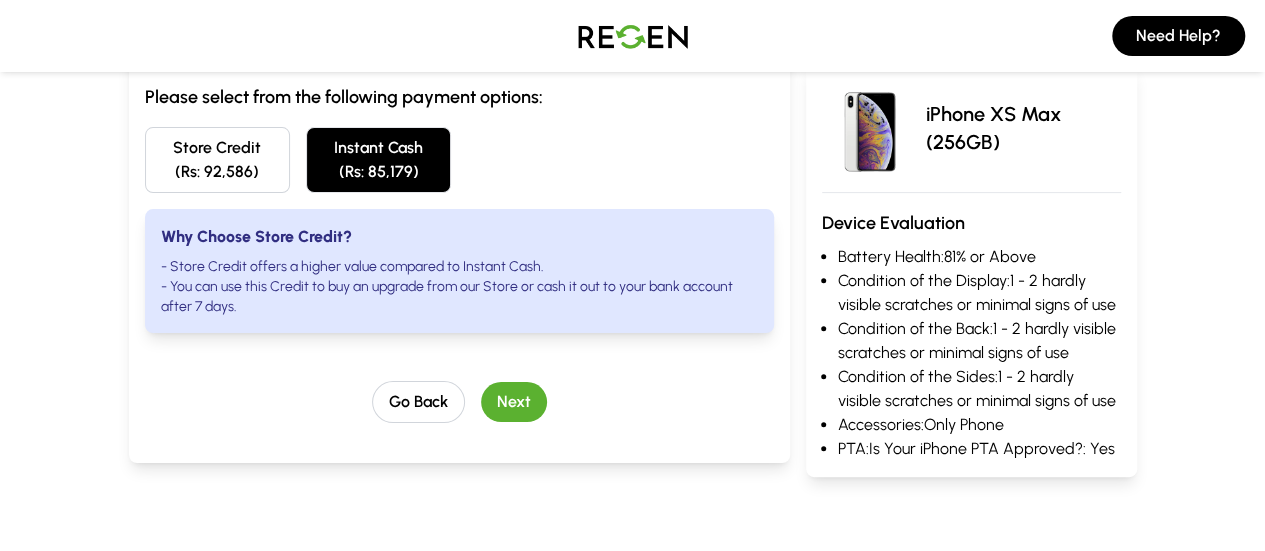 click on "Next" at bounding box center [514, 402] 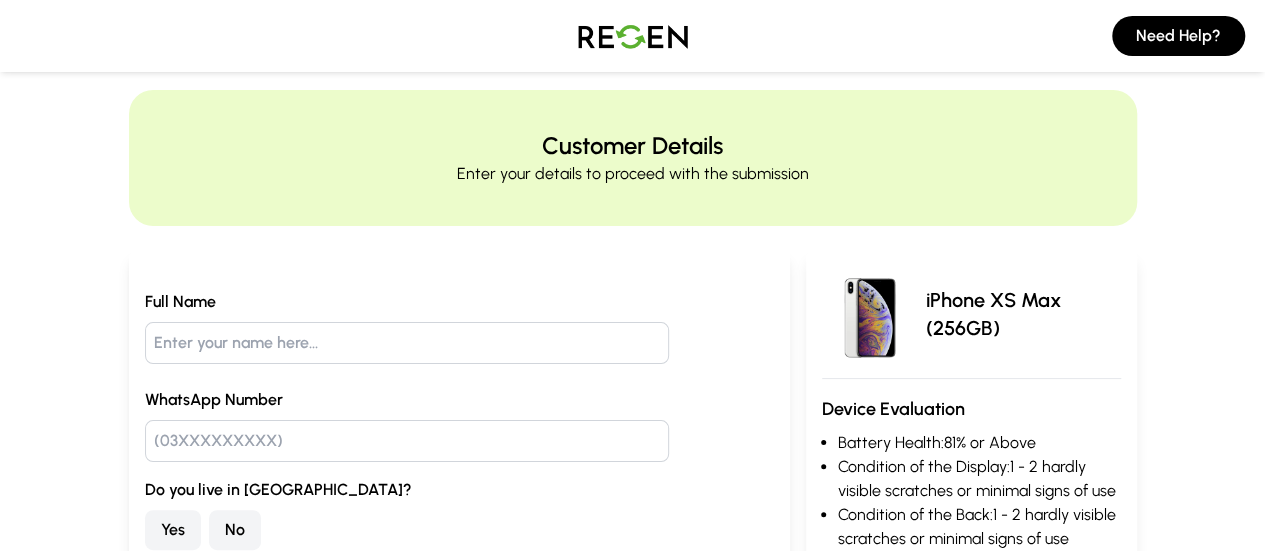 scroll, scrollTop: 0, scrollLeft: 0, axis: both 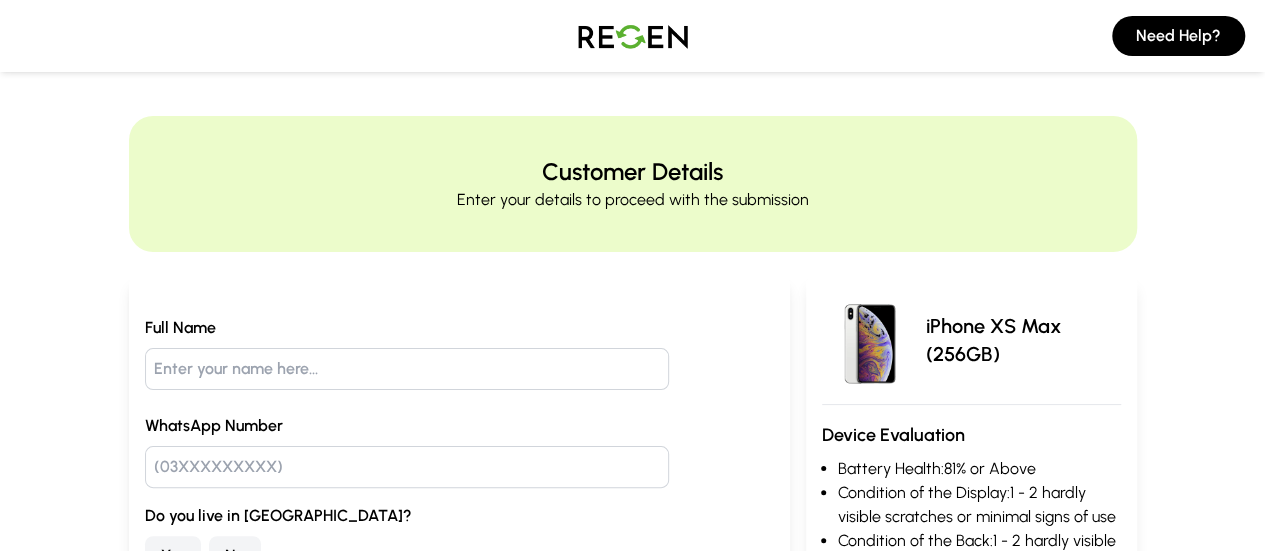 click on "Full Name WhatsApp Number Do you live in Lahore? Yes No I accept the   Trade-in Terms & Conditions Go Back Get exact value" at bounding box center (459, 511) 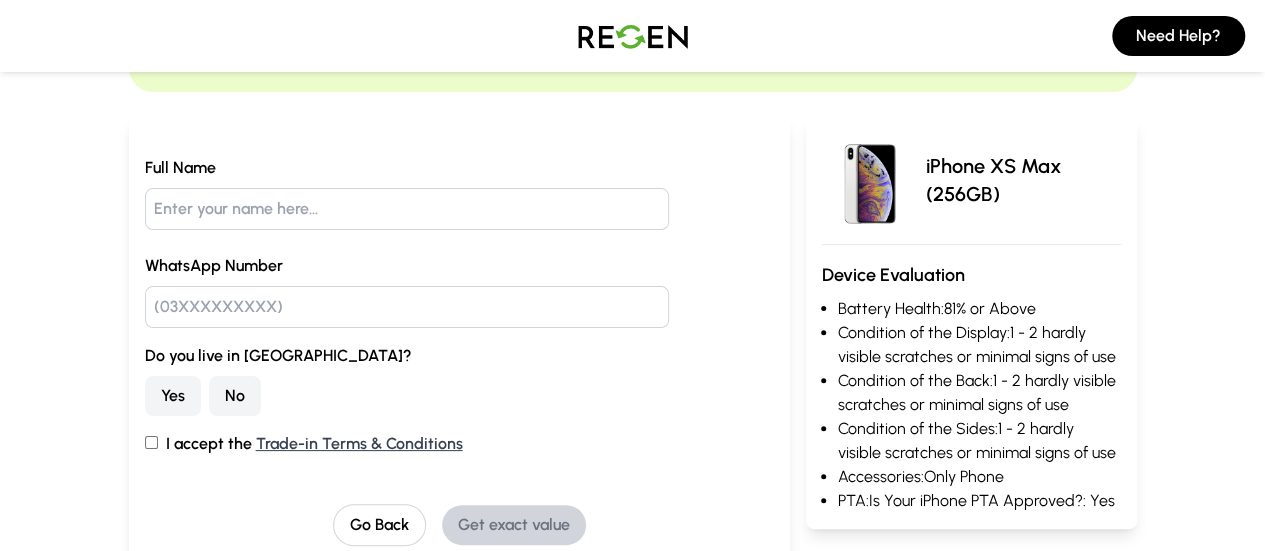 scroll, scrollTop: 200, scrollLeft: 0, axis: vertical 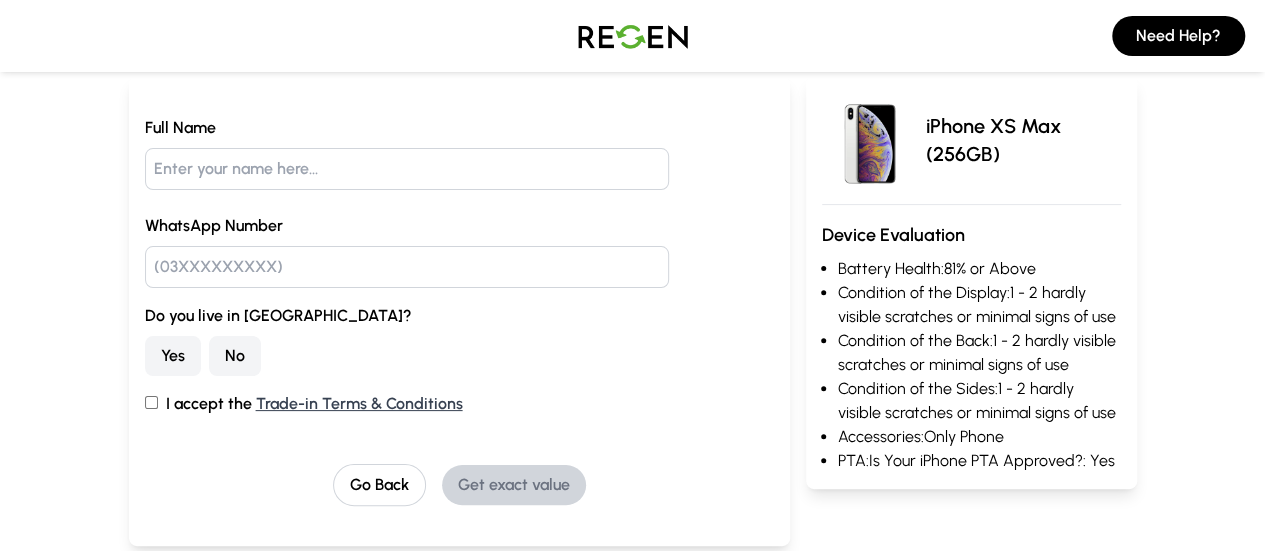 click on "No" at bounding box center (235, 356) 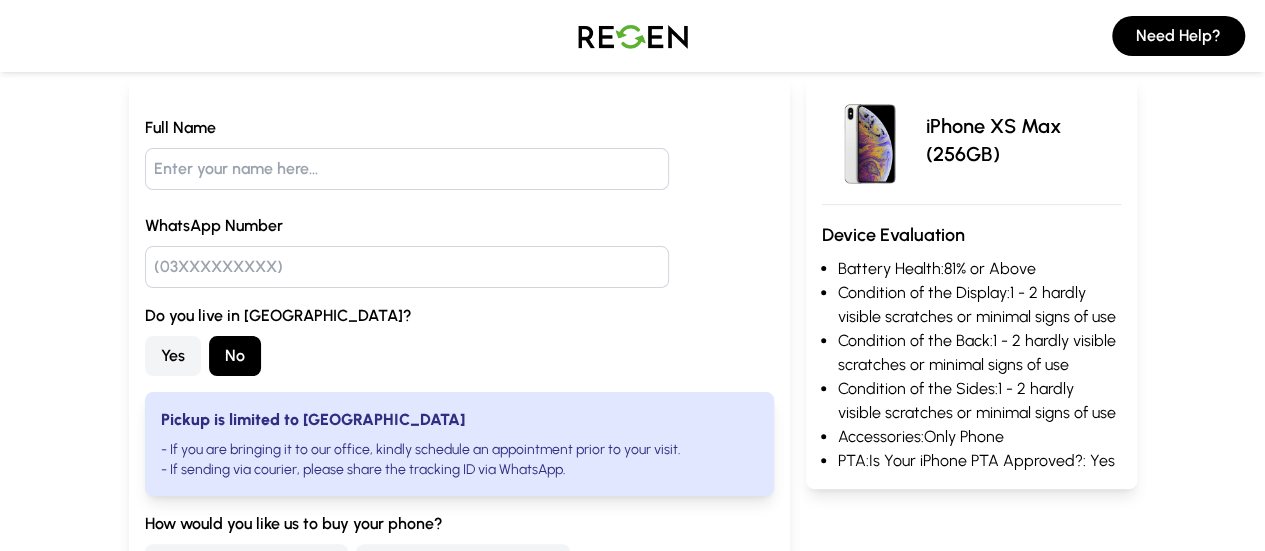 type 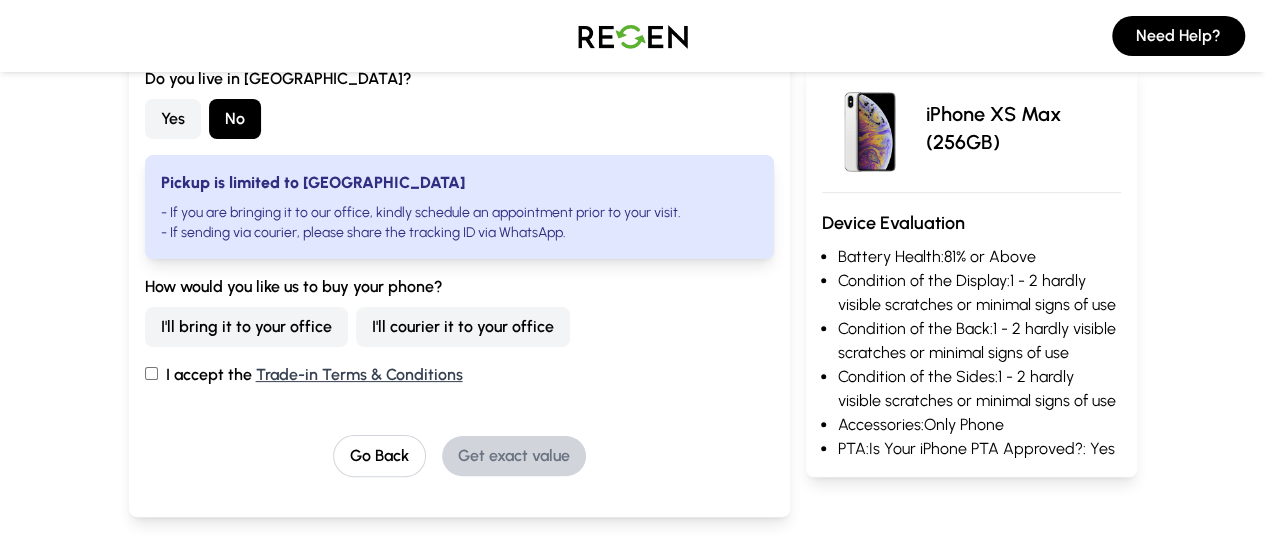 scroll, scrollTop: 440, scrollLeft: 0, axis: vertical 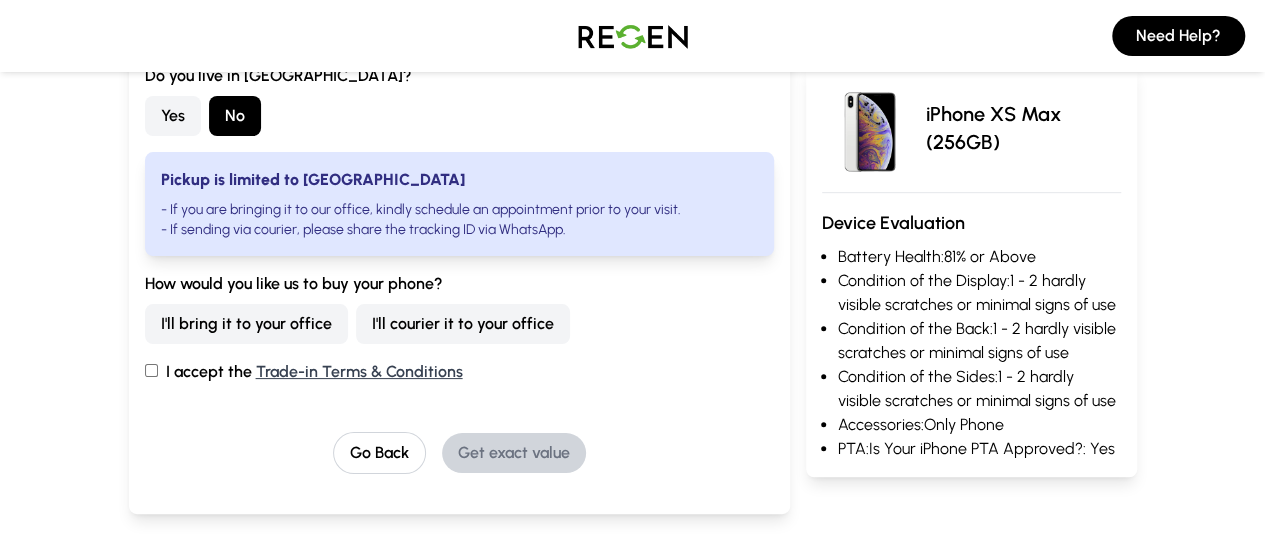 click on "I'll courier it to your office" at bounding box center (463, 324) 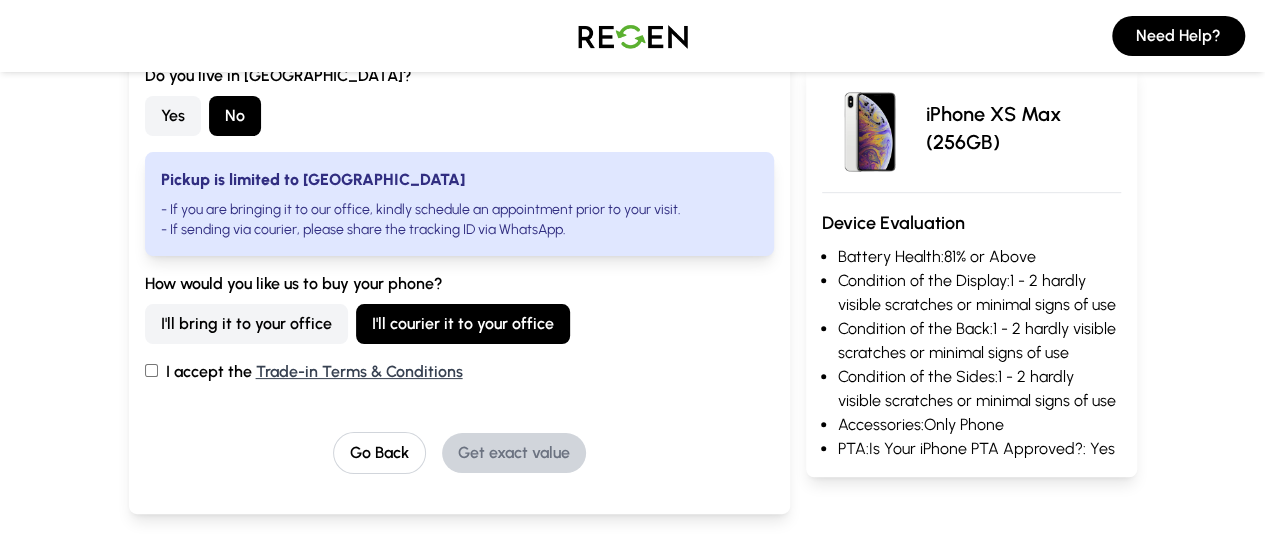click on "I accept the   Trade-in Terms & Conditions" at bounding box center [151, 370] 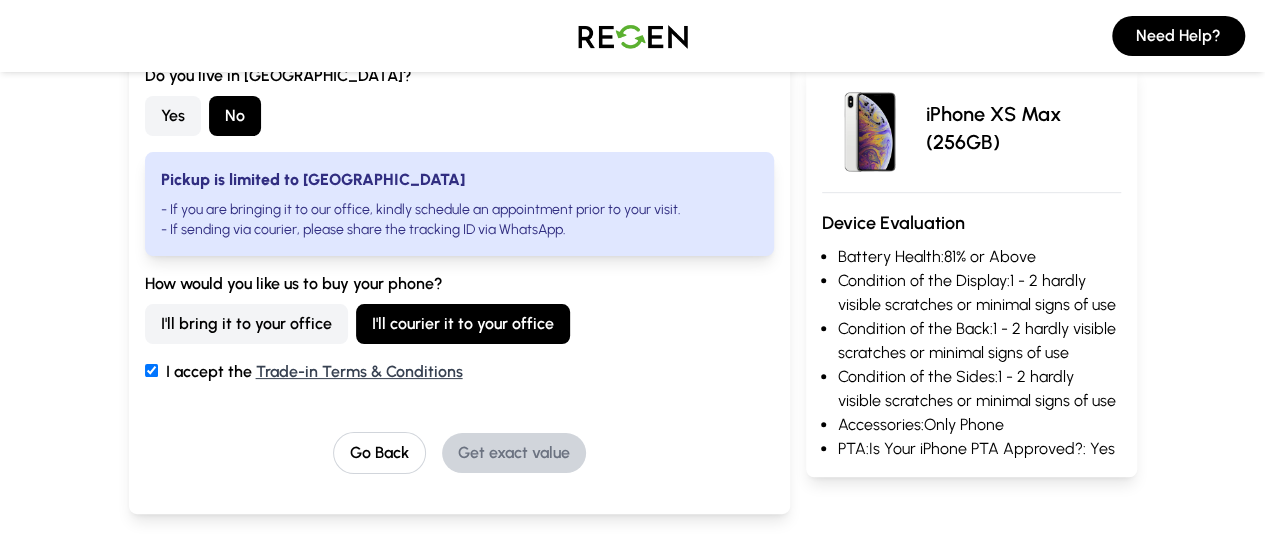 checkbox on "true" 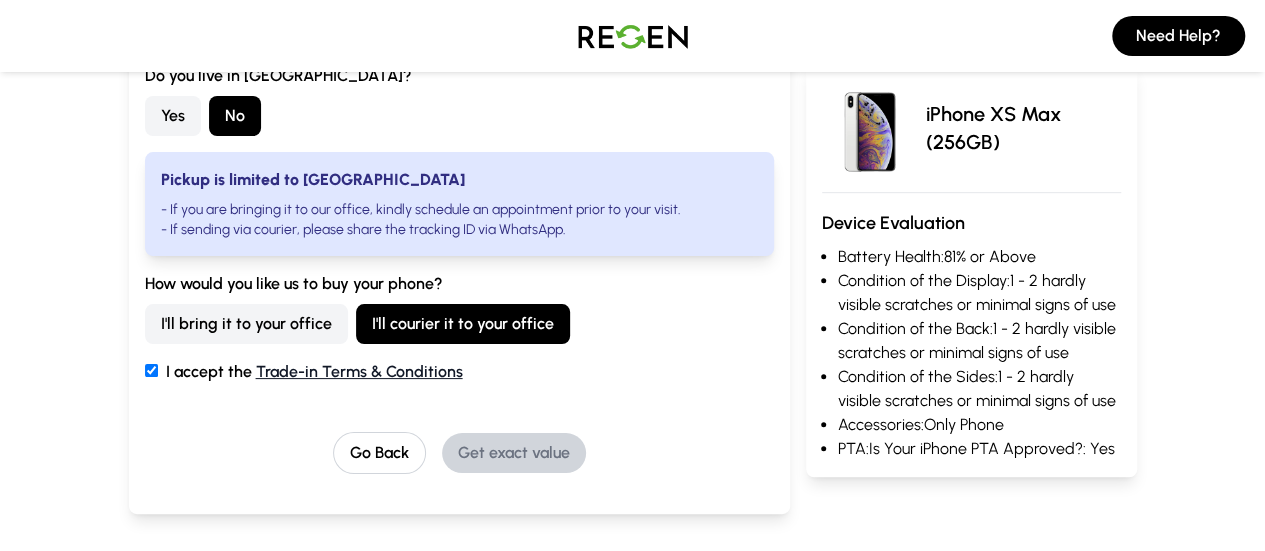click on "Trade-in Terms & Conditions" at bounding box center [359, 371] 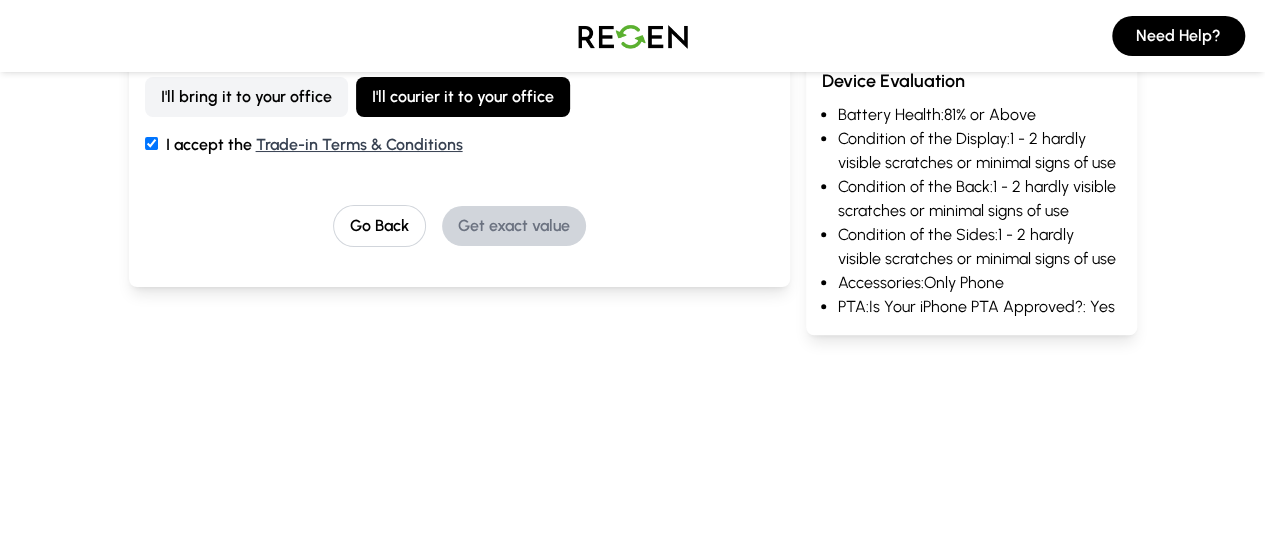 scroll, scrollTop: 760, scrollLeft: 0, axis: vertical 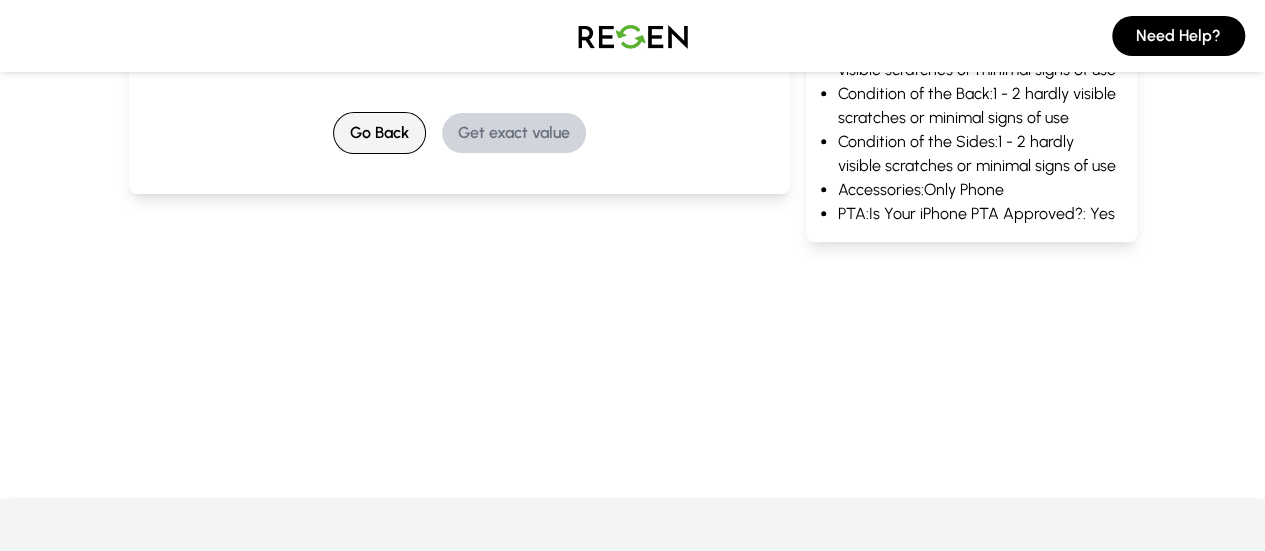 click on "Go Back" at bounding box center (379, 133) 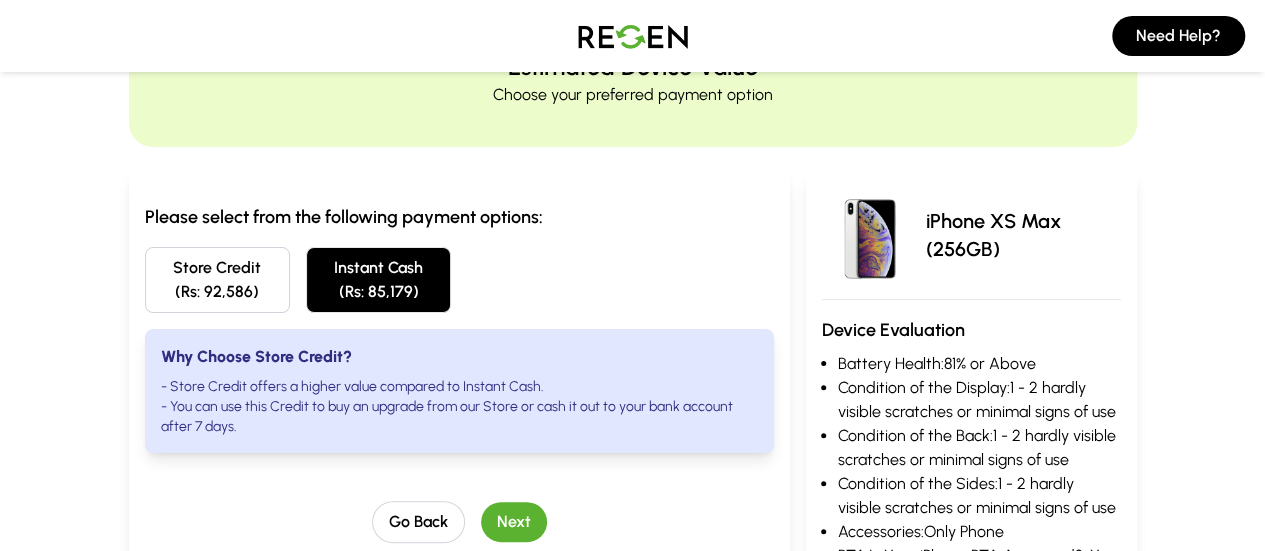 scroll, scrollTop: 0, scrollLeft: 0, axis: both 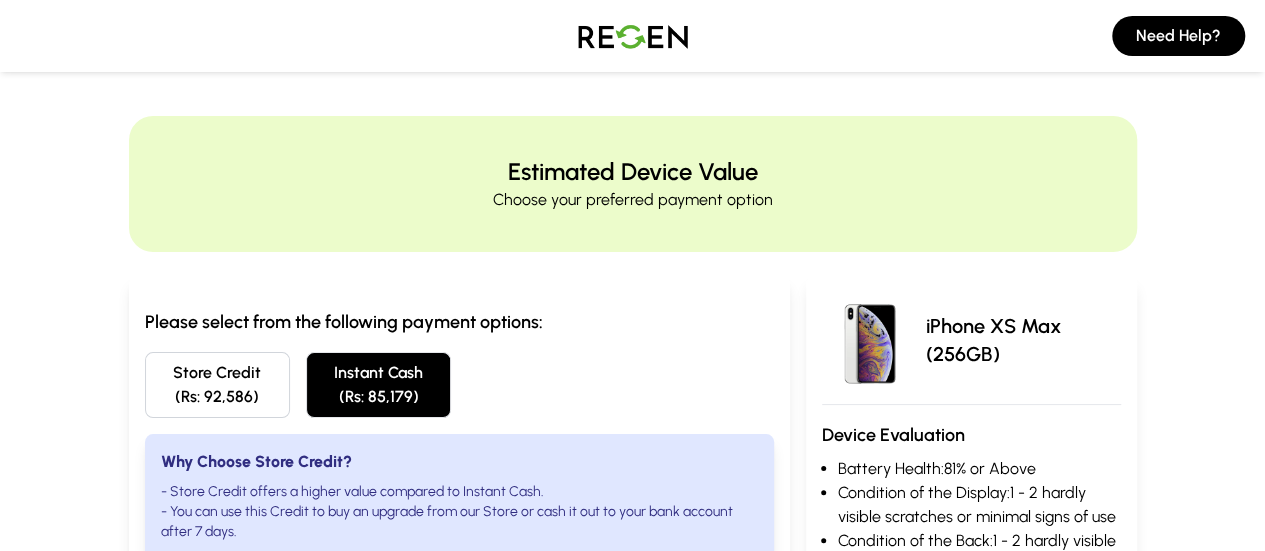 click at bounding box center [633, 36] 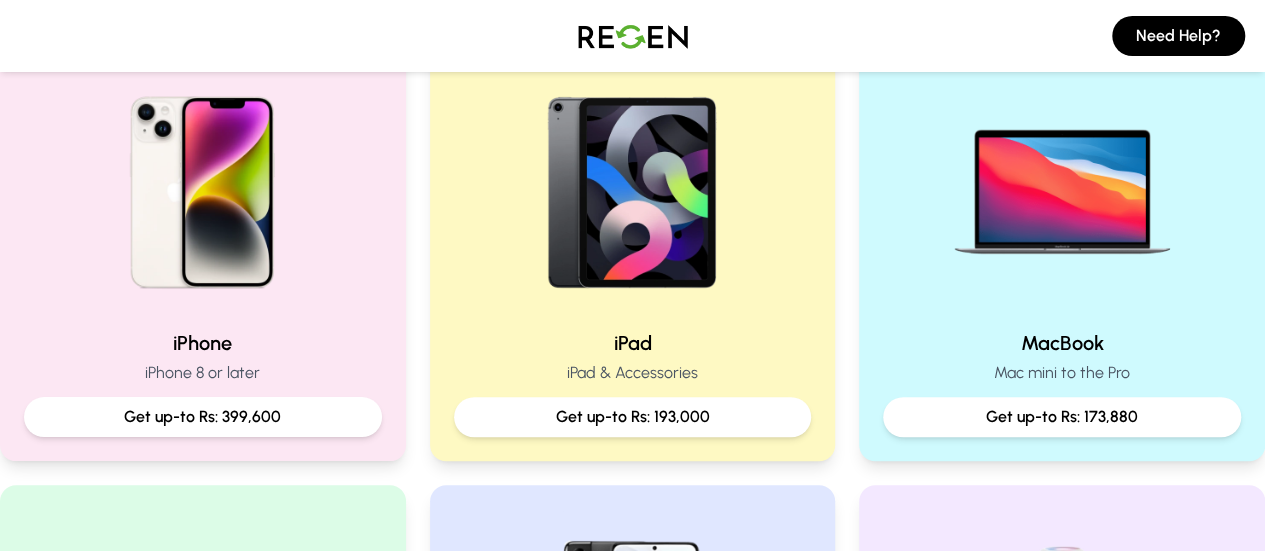 scroll, scrollTop: 468, scrollLeft: 0, axis: vertical 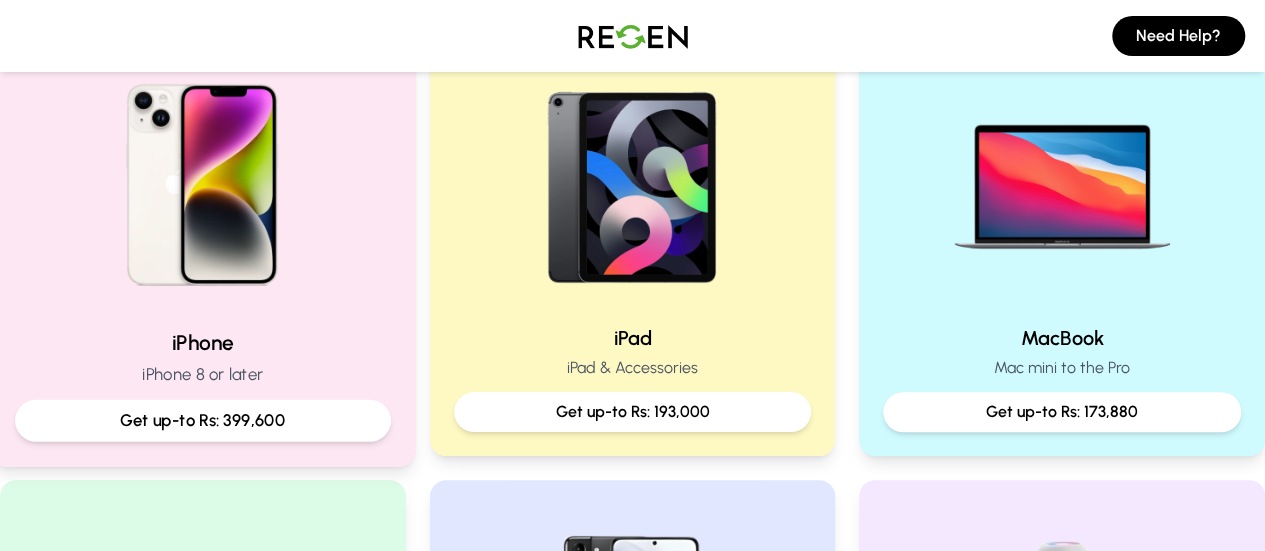 click on "iPhone 8 or later" at bounding box center [203, 374] 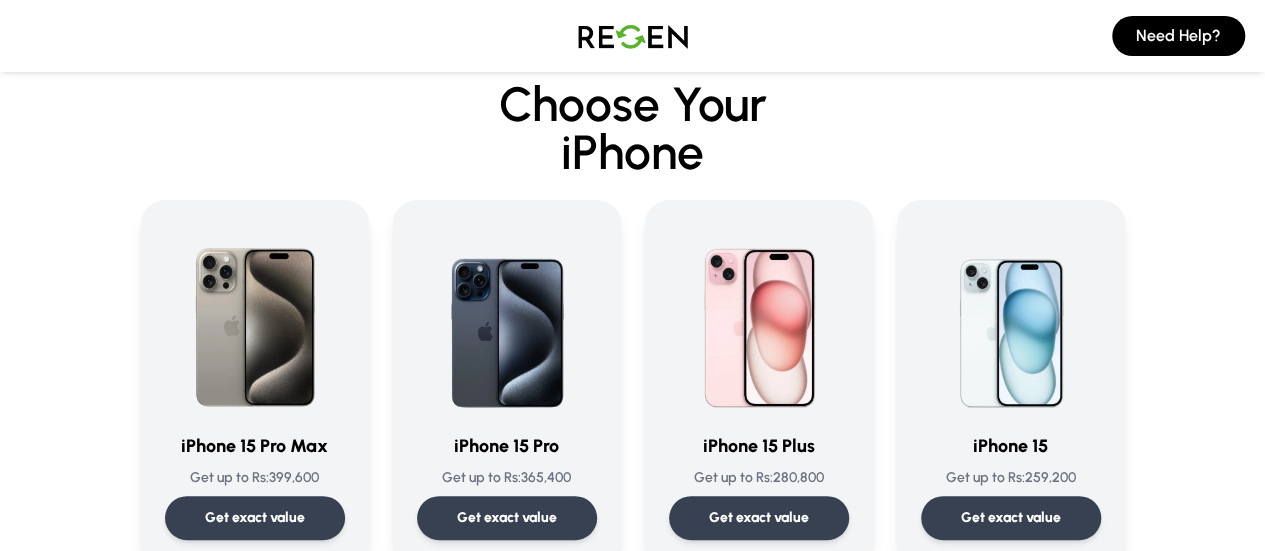 scroll, scrollTop: 0, scrollLeft: 0, axis: both 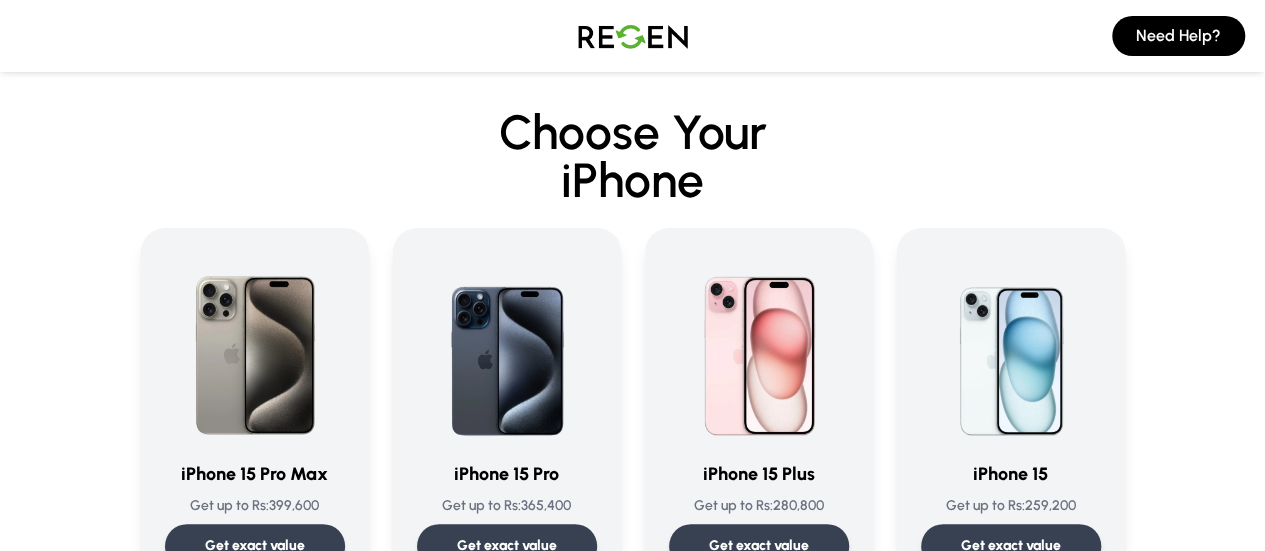 click at bounding box center (633, 36) 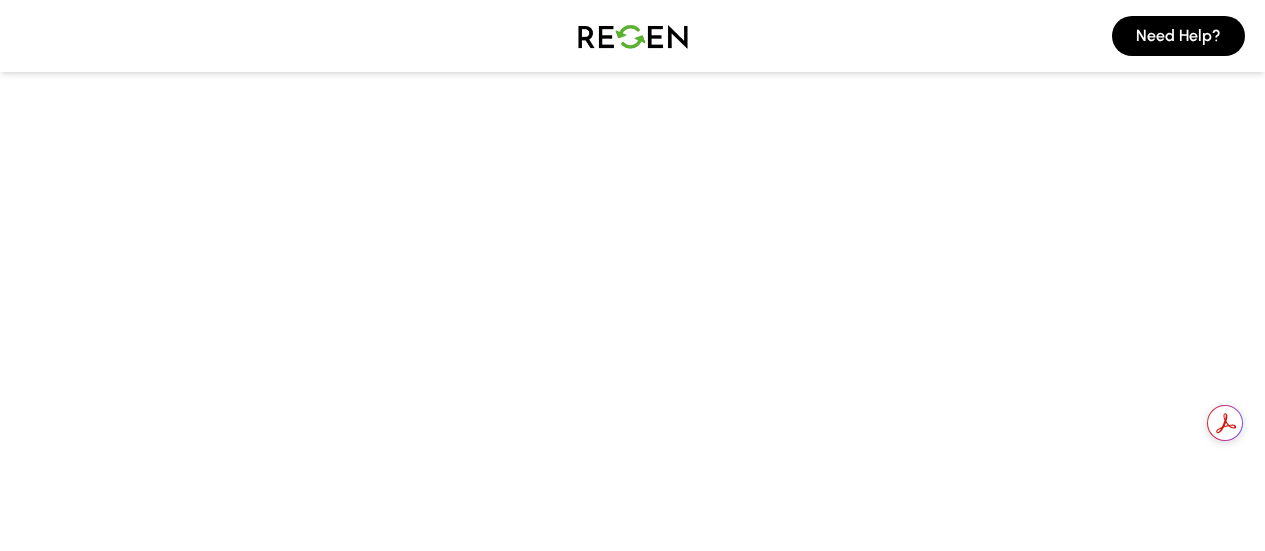 scroll, scrollTop: 0, scrollLeft: 0, axis: both 